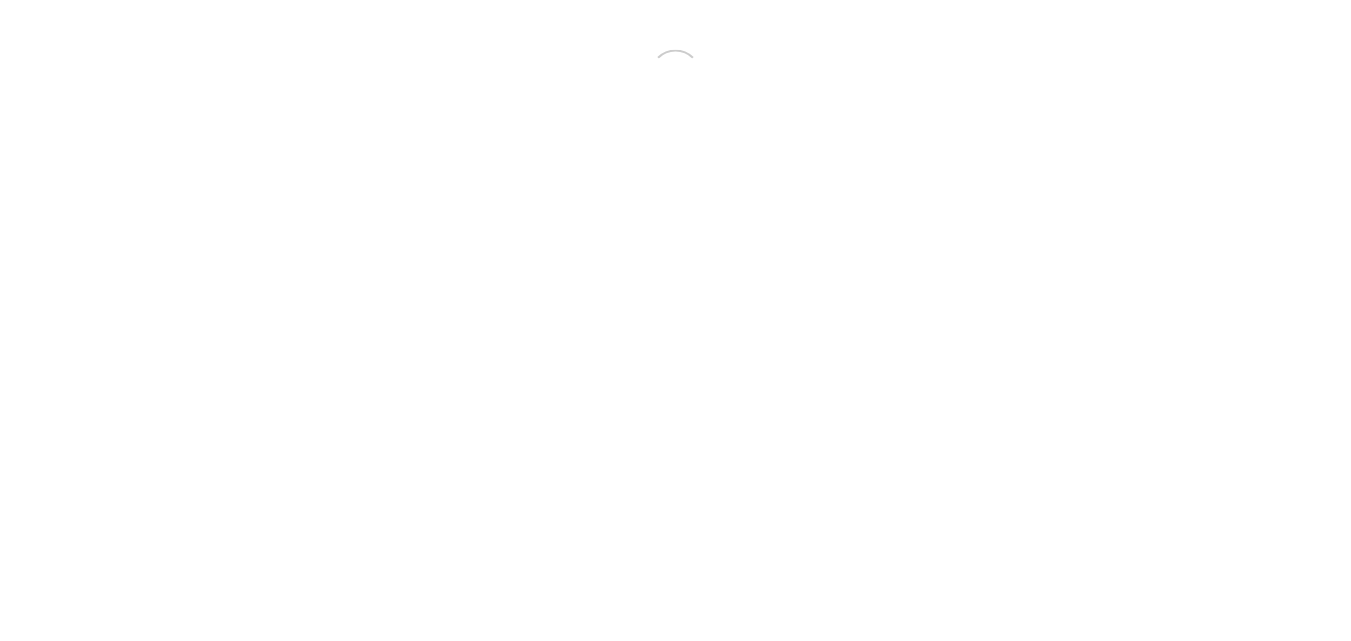 scroll, scrollTop: 0, scrollLeft: 0, axis: both 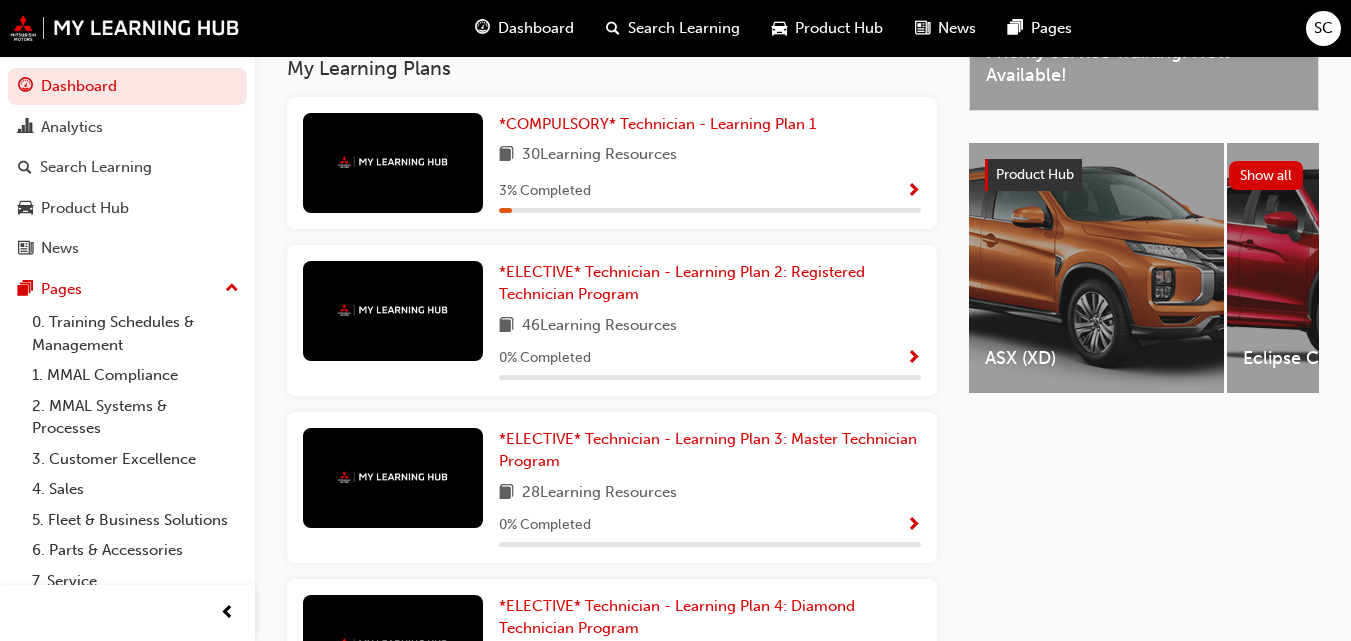 click at bounding box center [913, 192] 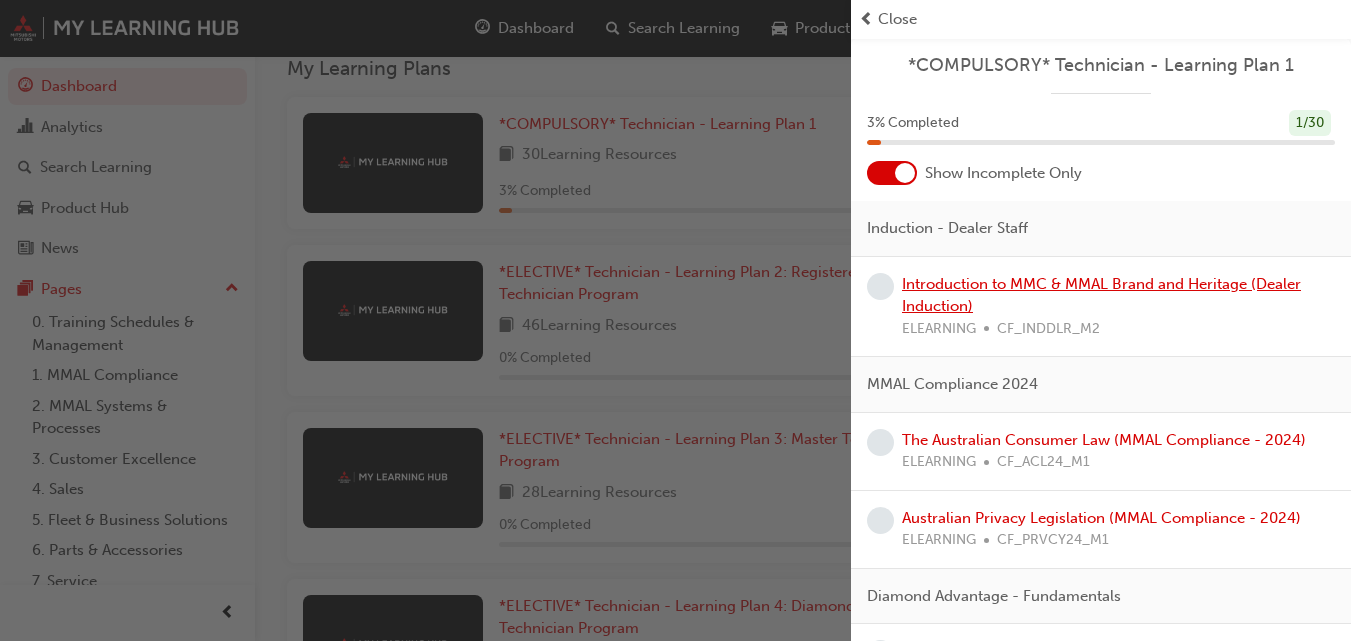 click on "Introduction to MMC & MMAL Brand and Heritage (Dealer Induction)" at bounding box center (1101, 295) 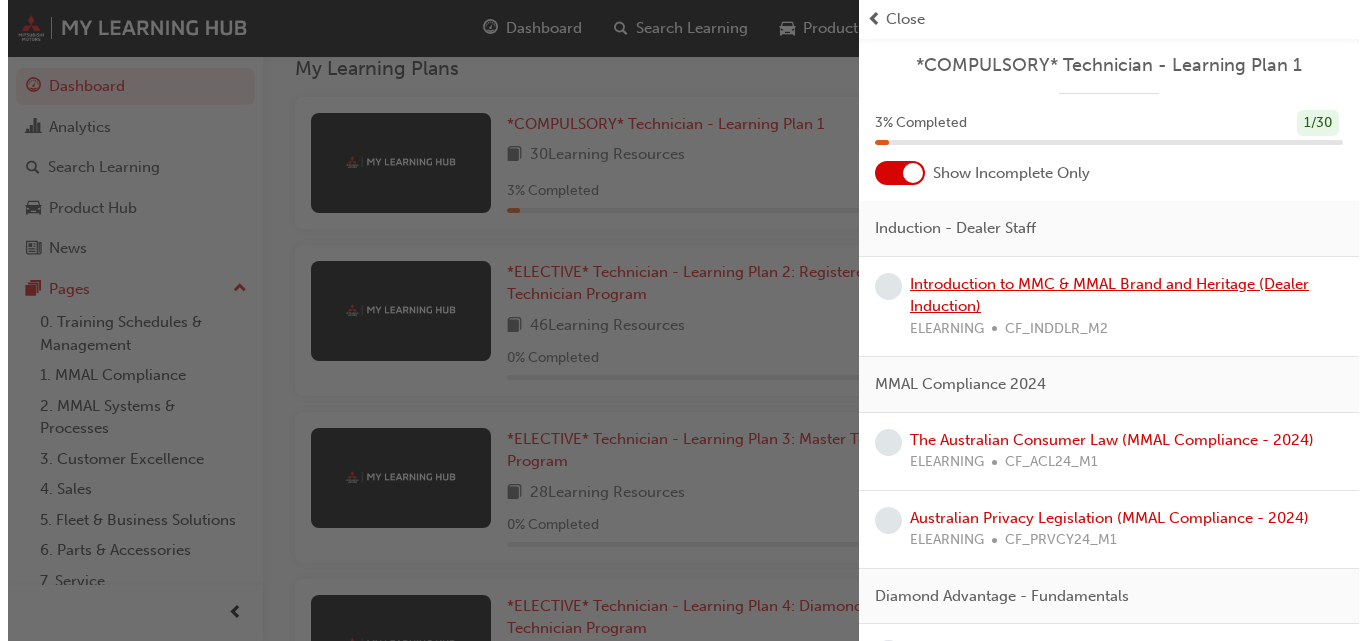 scroll, scrollTop: 0, scrollLeft: 0, axis: both 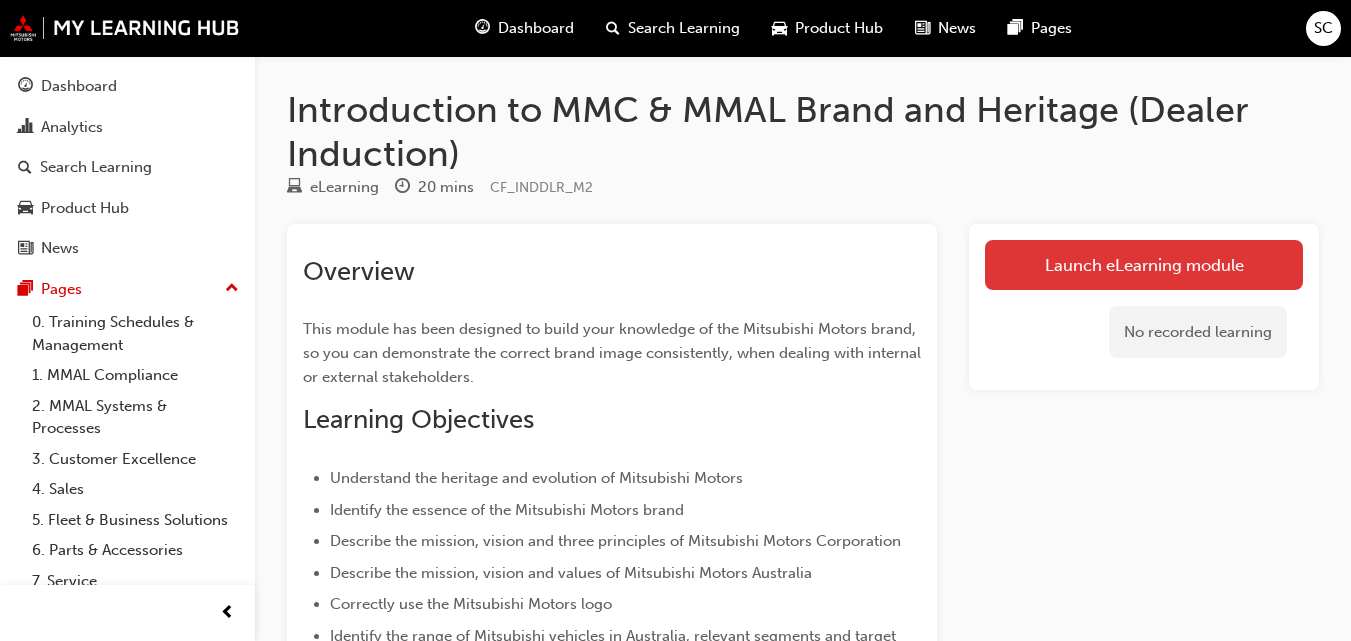 click on "Launch eLearning module" at bounding box center (1144, 265) 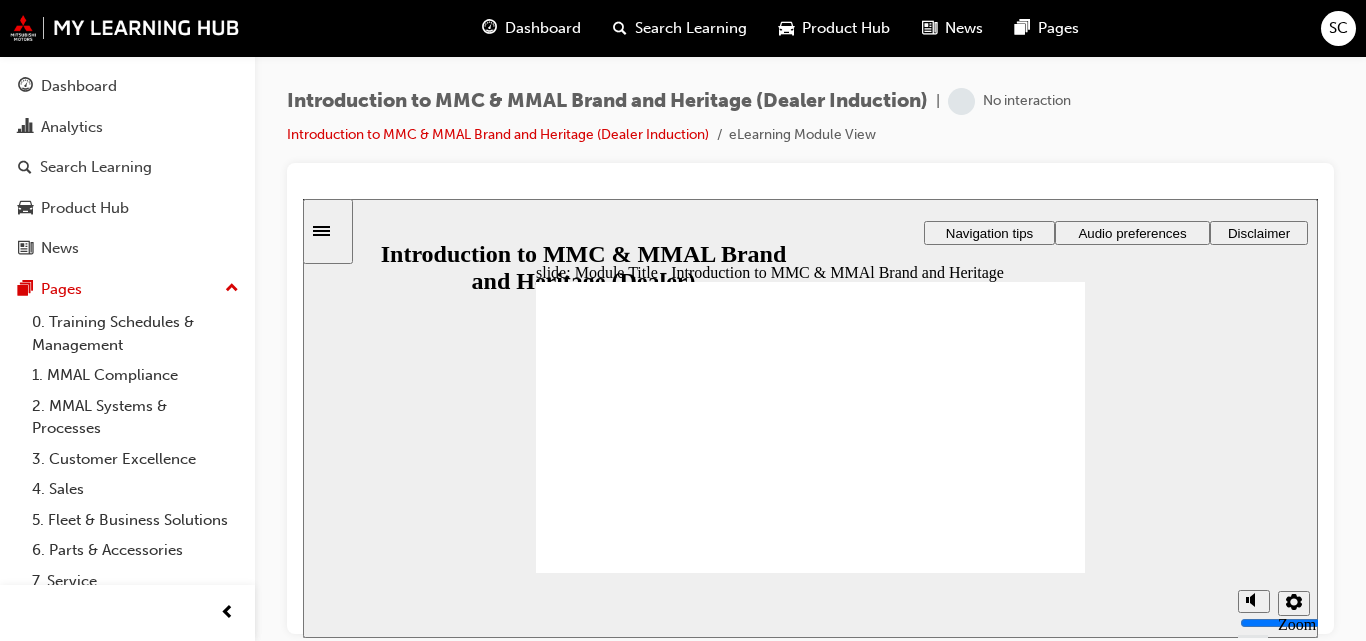 scroll, scrollTop: 0, scrollLeft: 0, axis: both 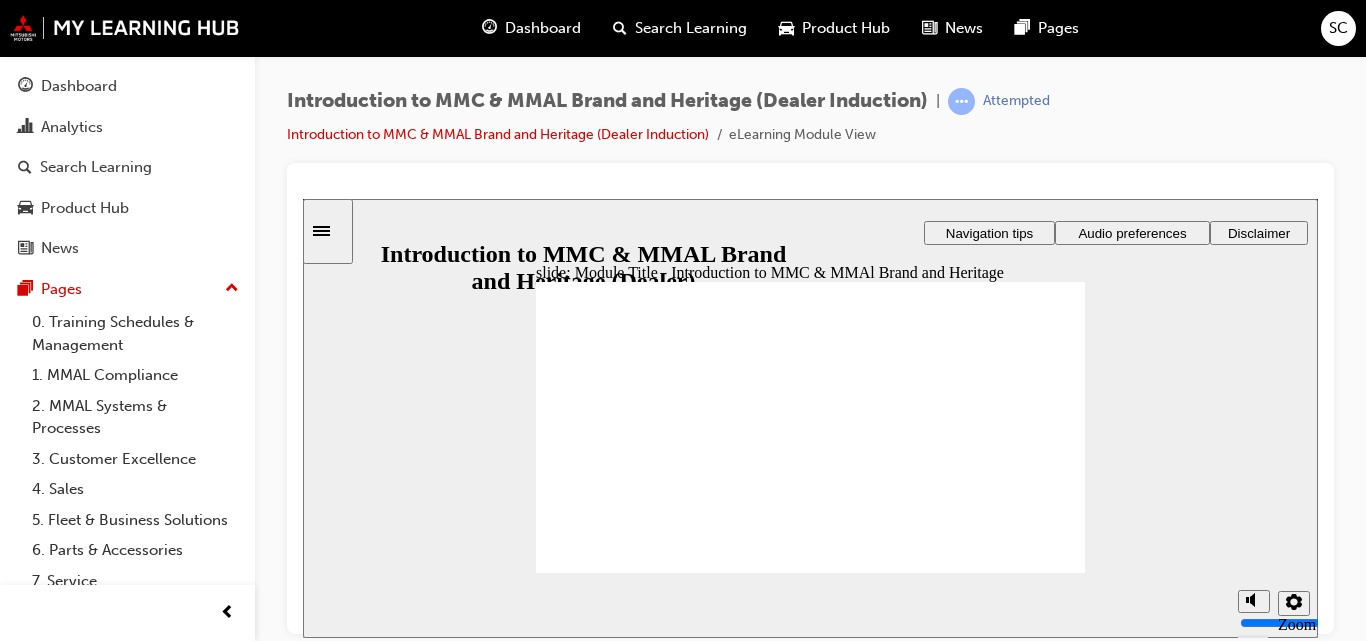 click 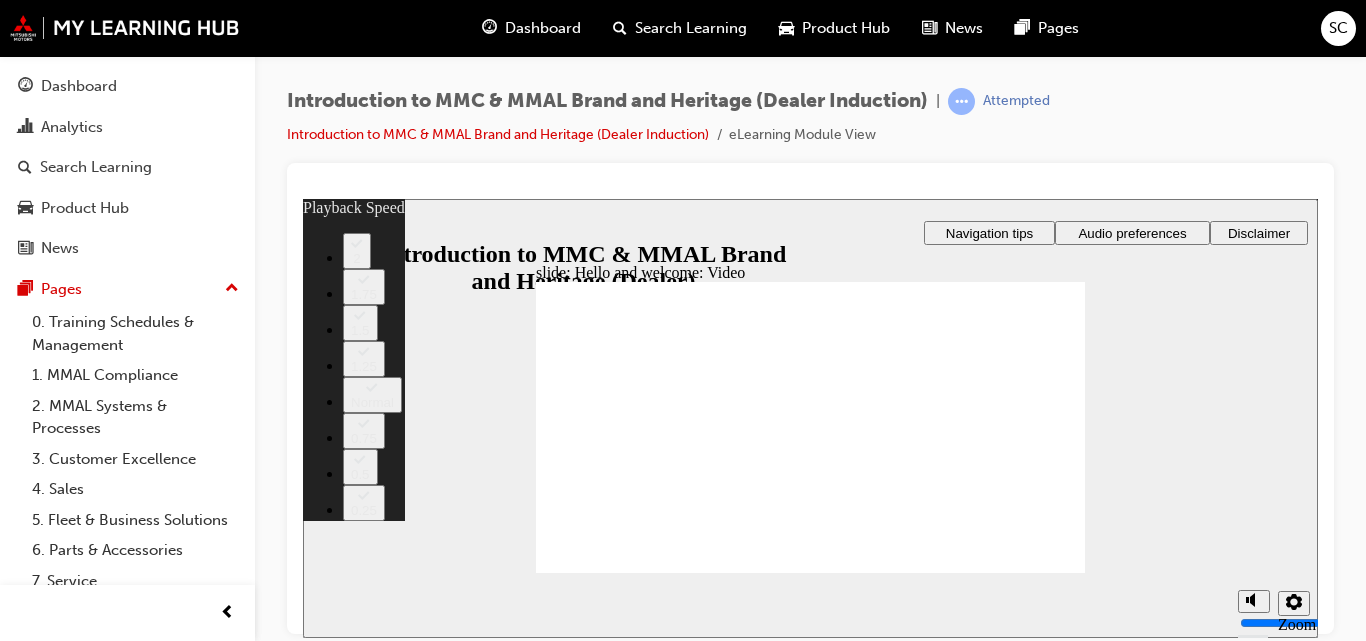 type on "0" 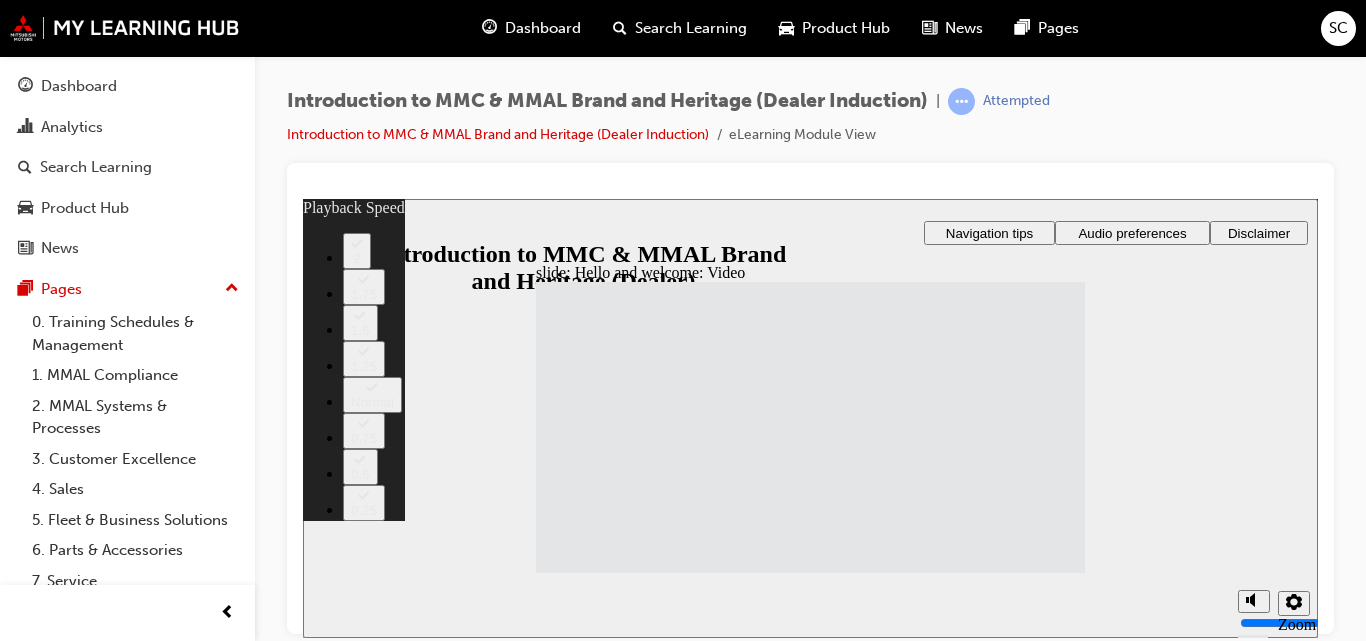 click 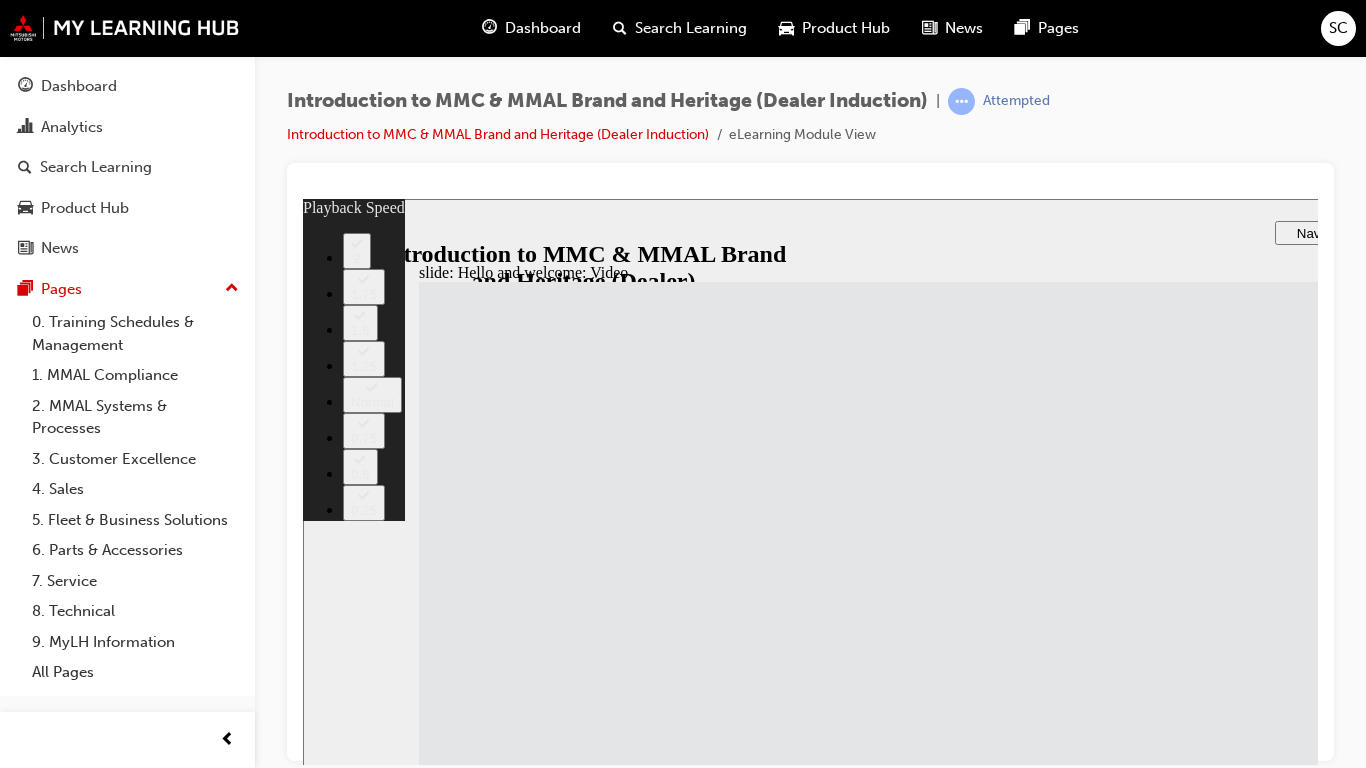 type on "10" 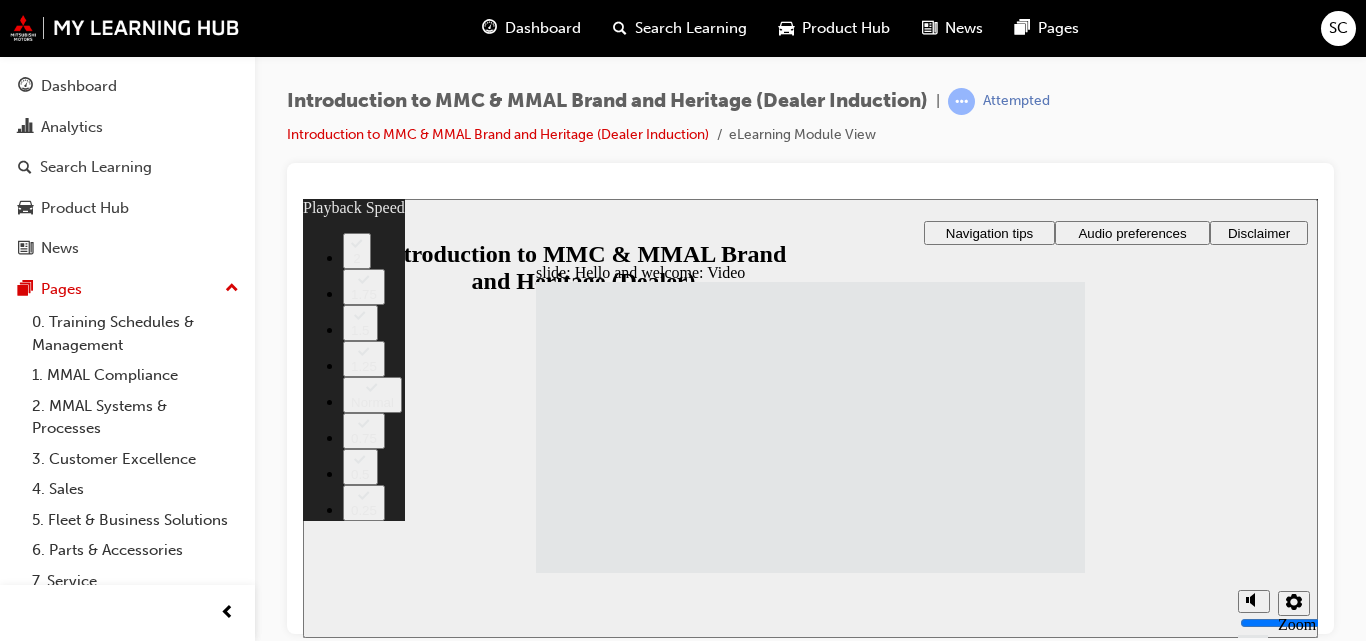 type on "33" 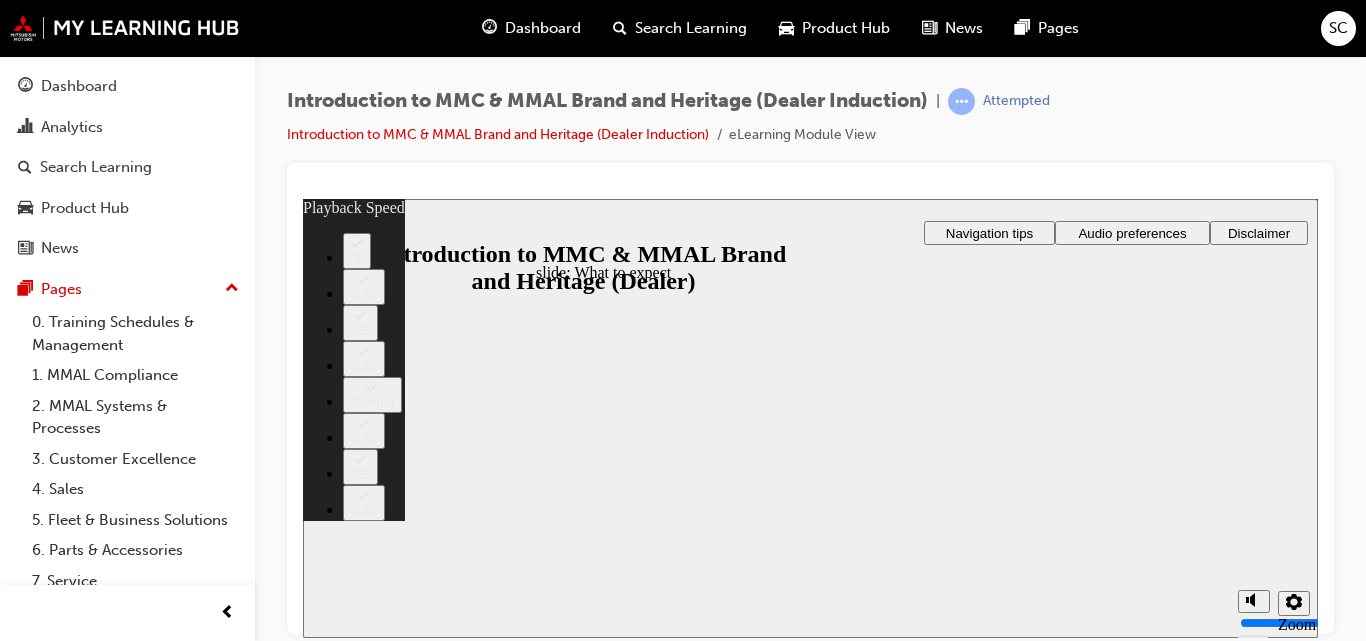 click on "Audio preferences" at bounding box center [1132, 232] 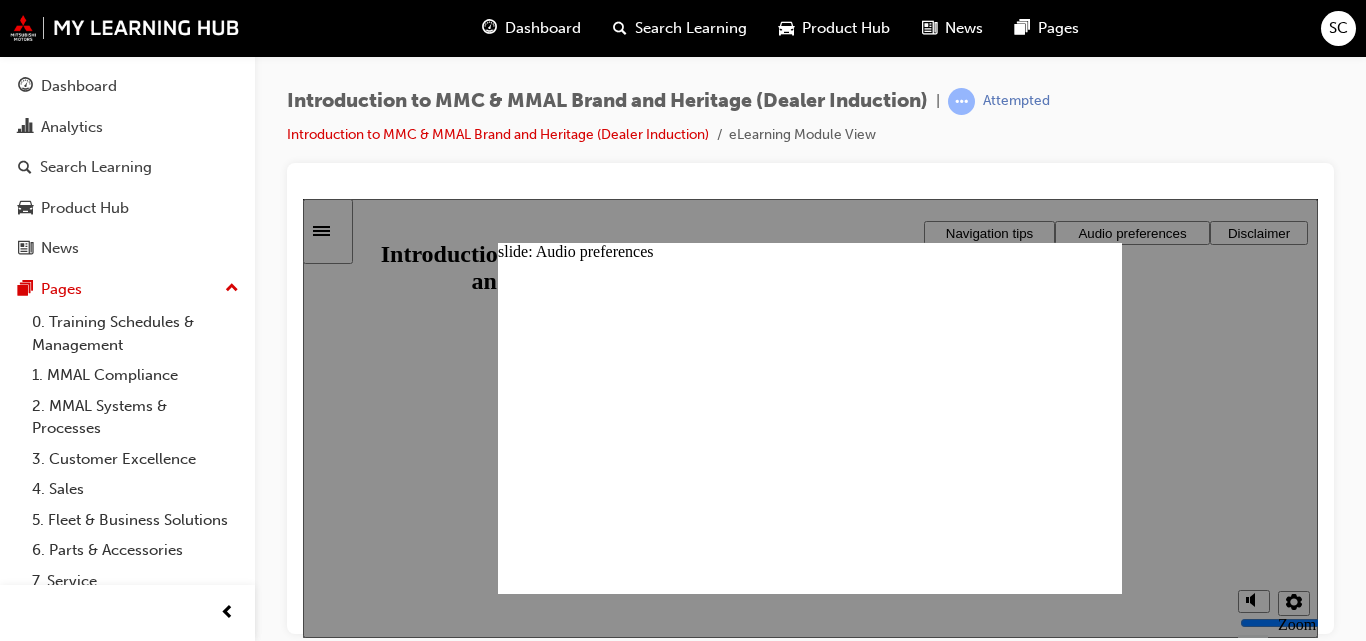click 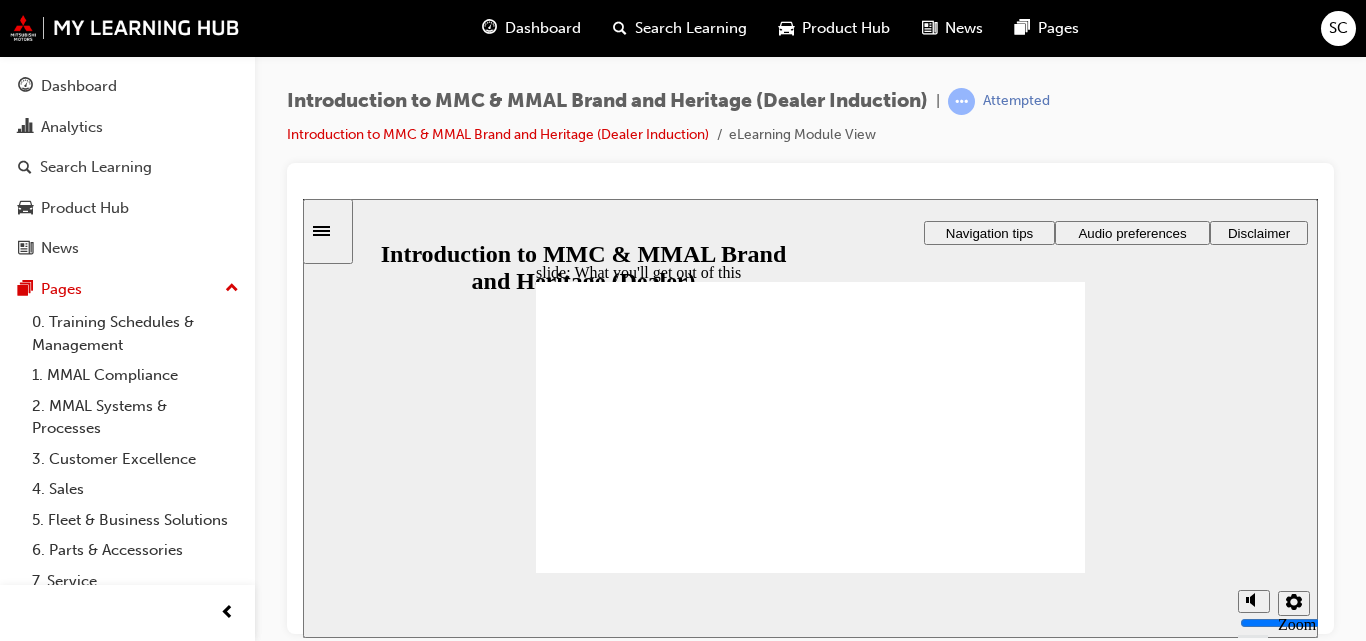 click 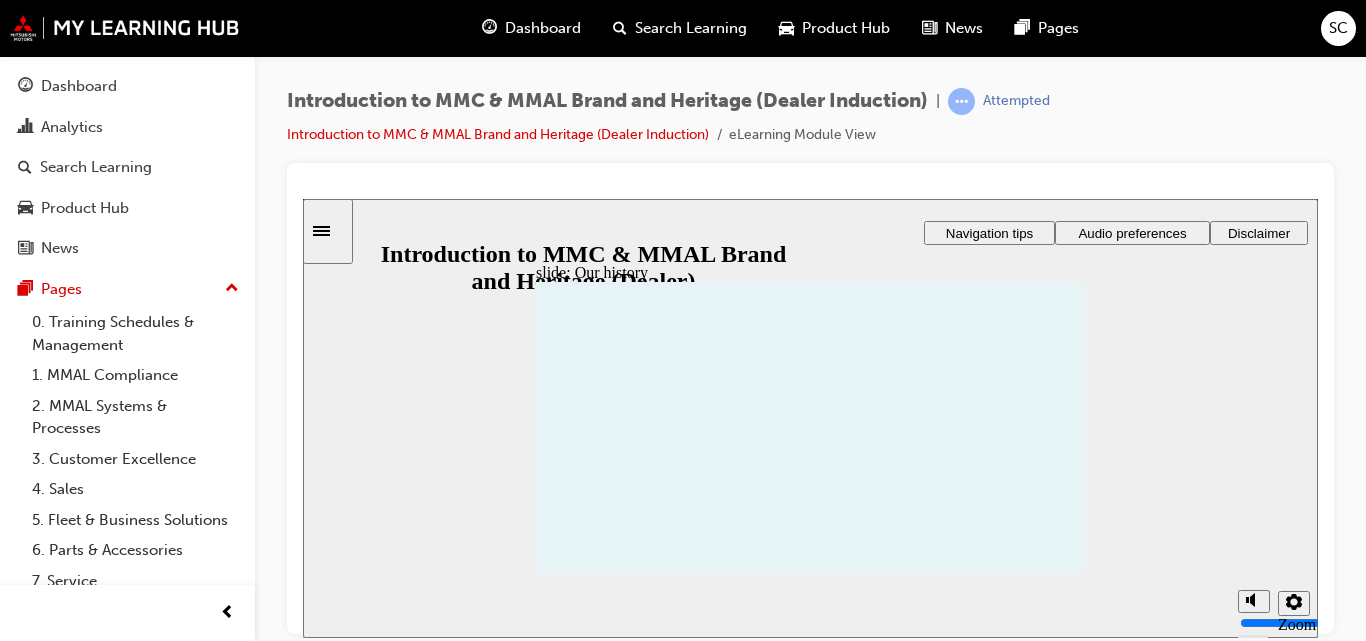 click 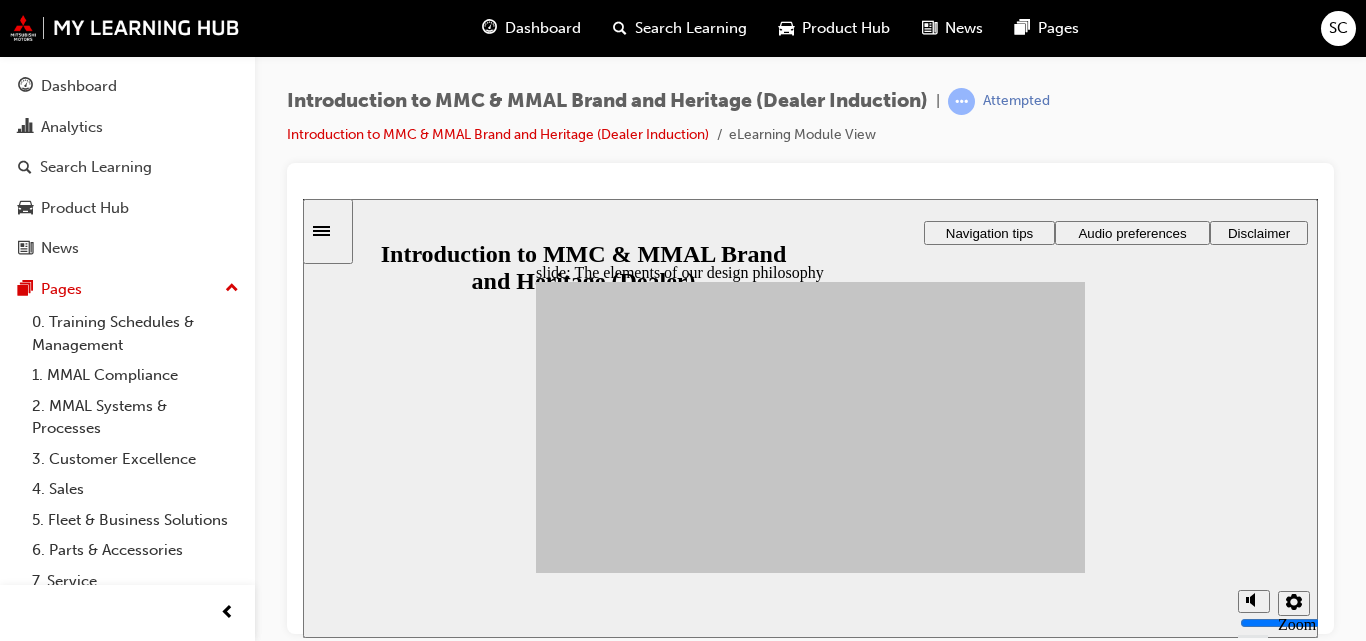drag, startPoint x: 613, startPoint y: 420, endPoint x: 954, endPoint y: 389, distance: 342.4062 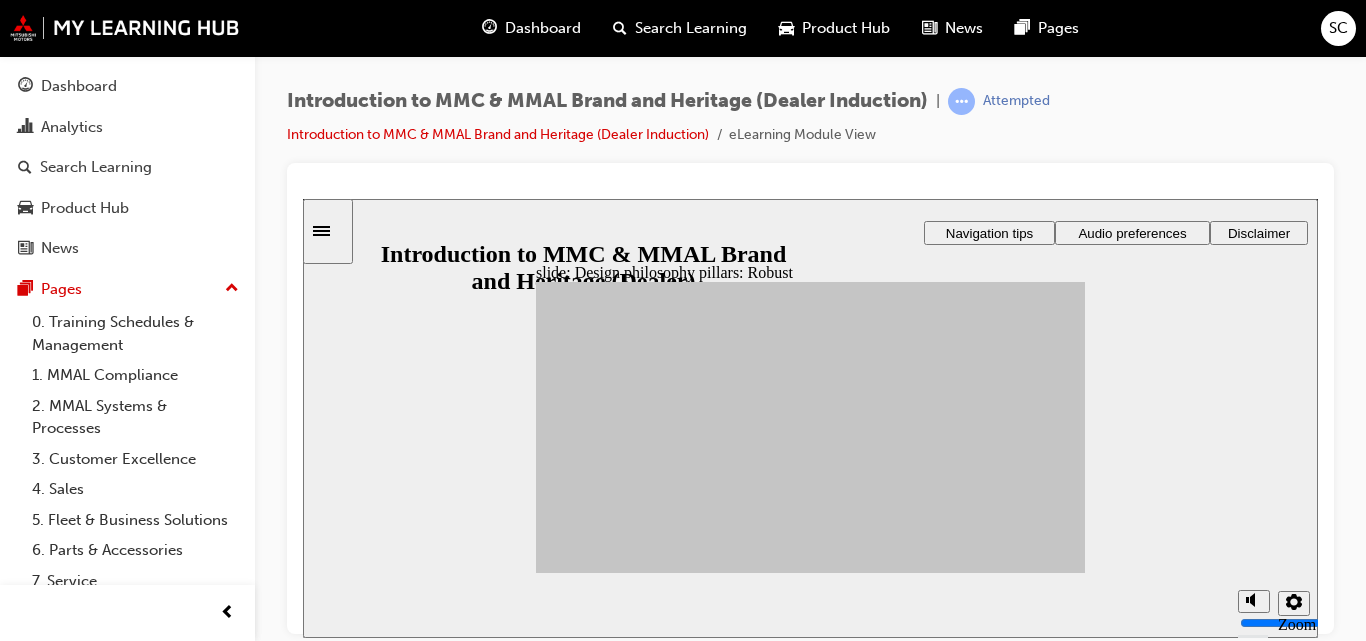 click on "Audio preferences" at bounding box center (1132, 232) 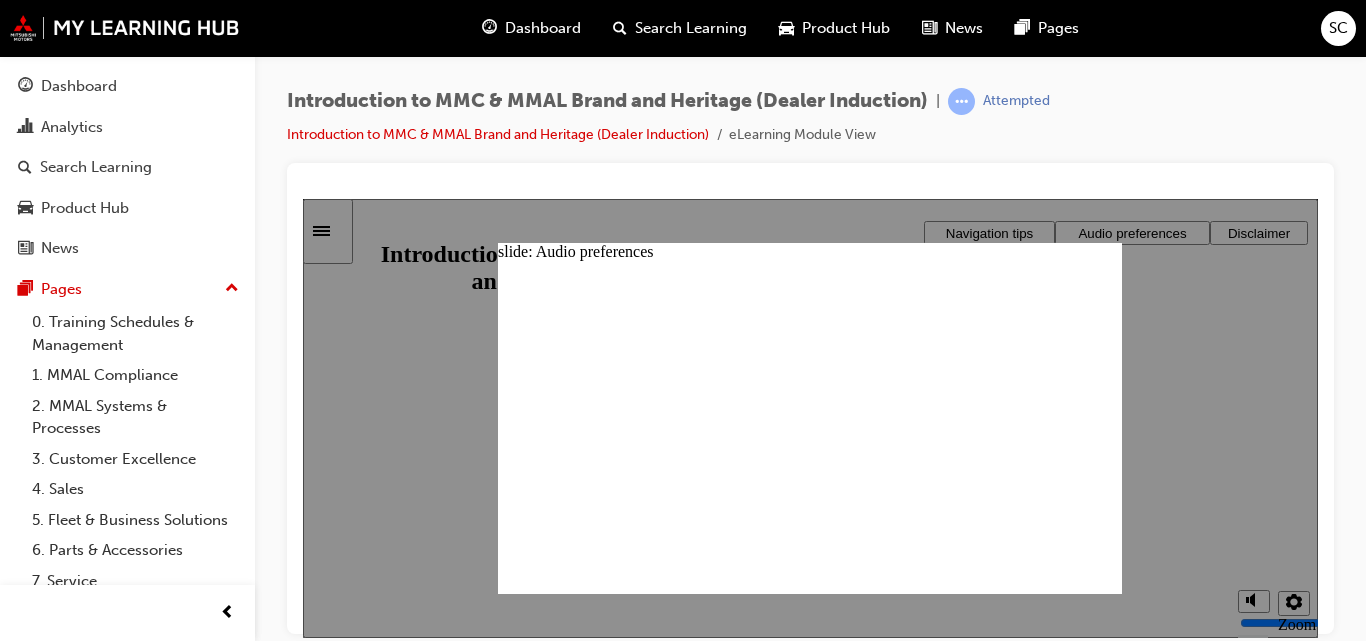 click 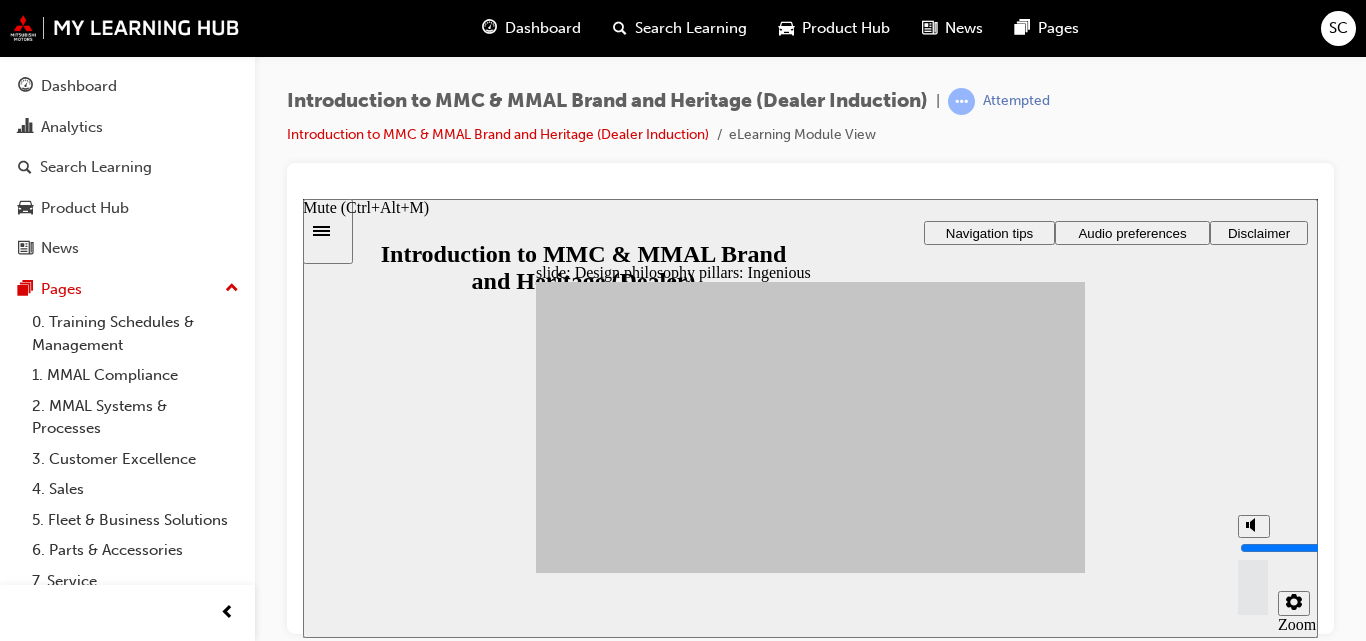 drag, startPoint x: 1255, startPoint y: 524, endPoint x: 1256, endPoint y: 493, distance: 31.016125 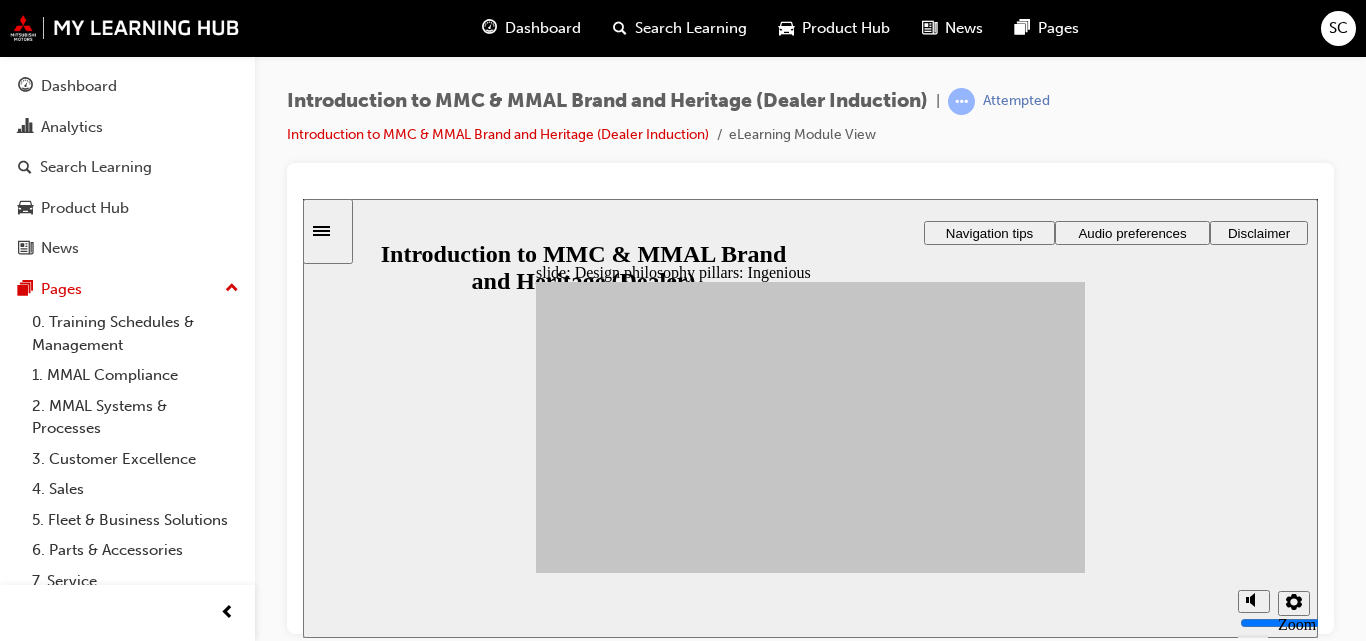click on "Next" at bounding box center [1044, 2698] 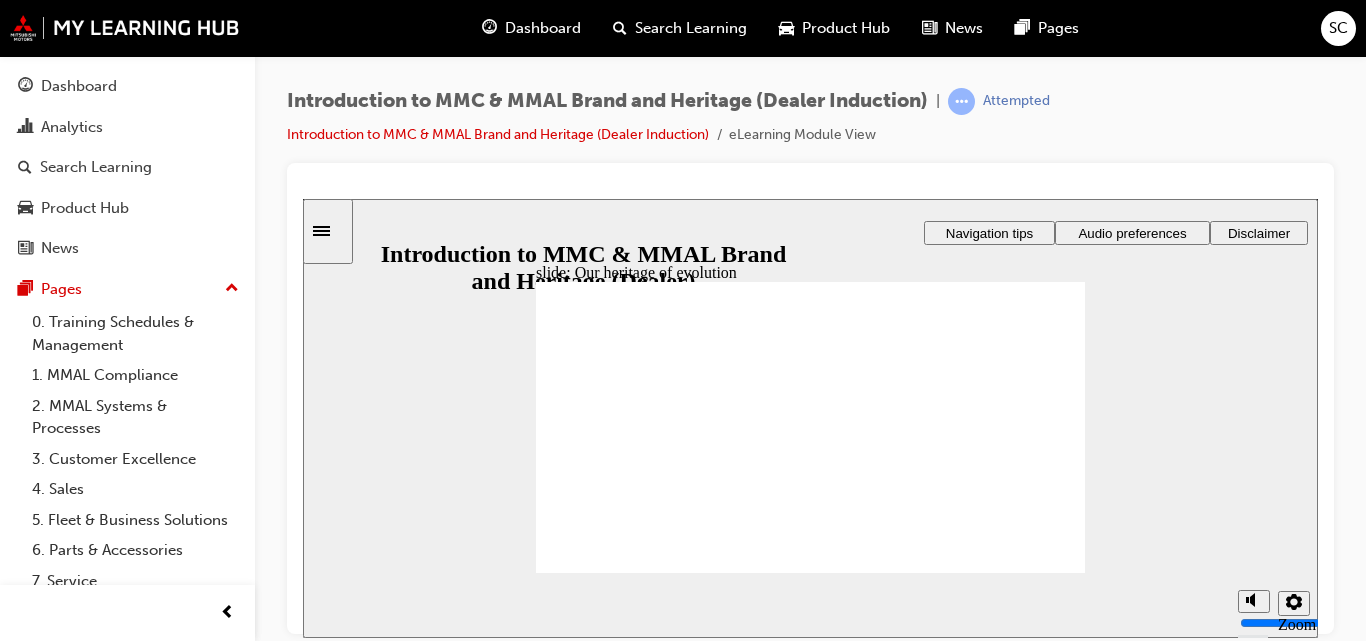 click 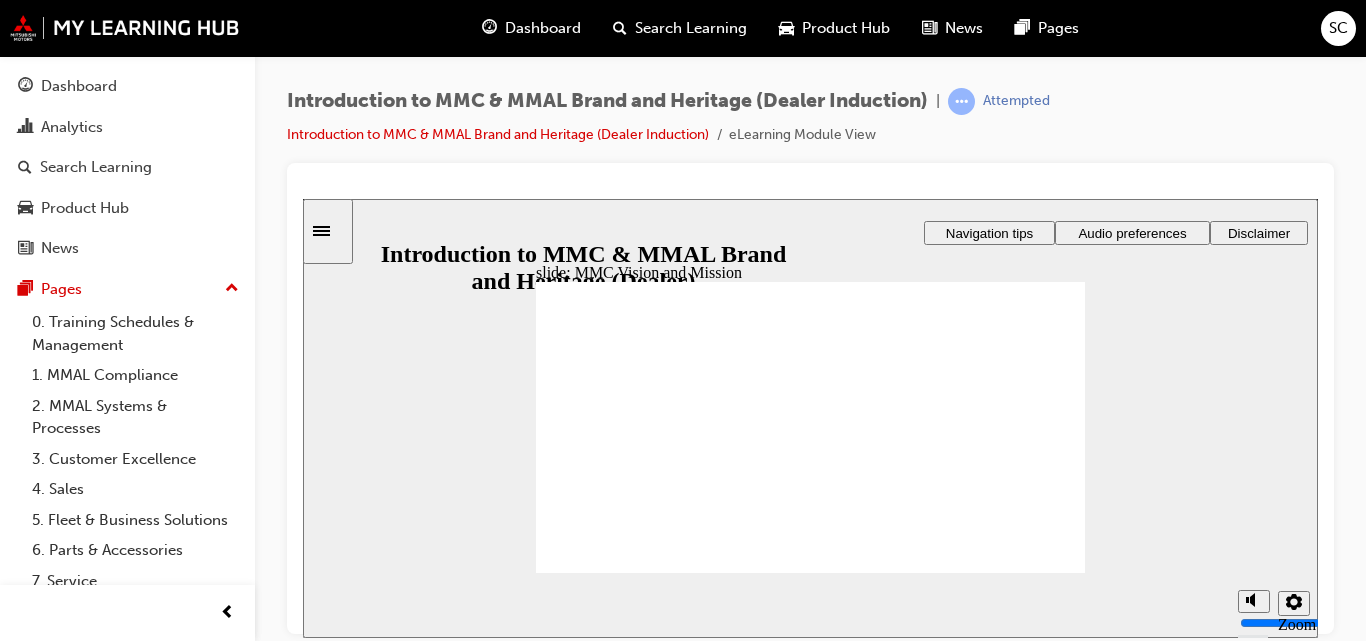 click 